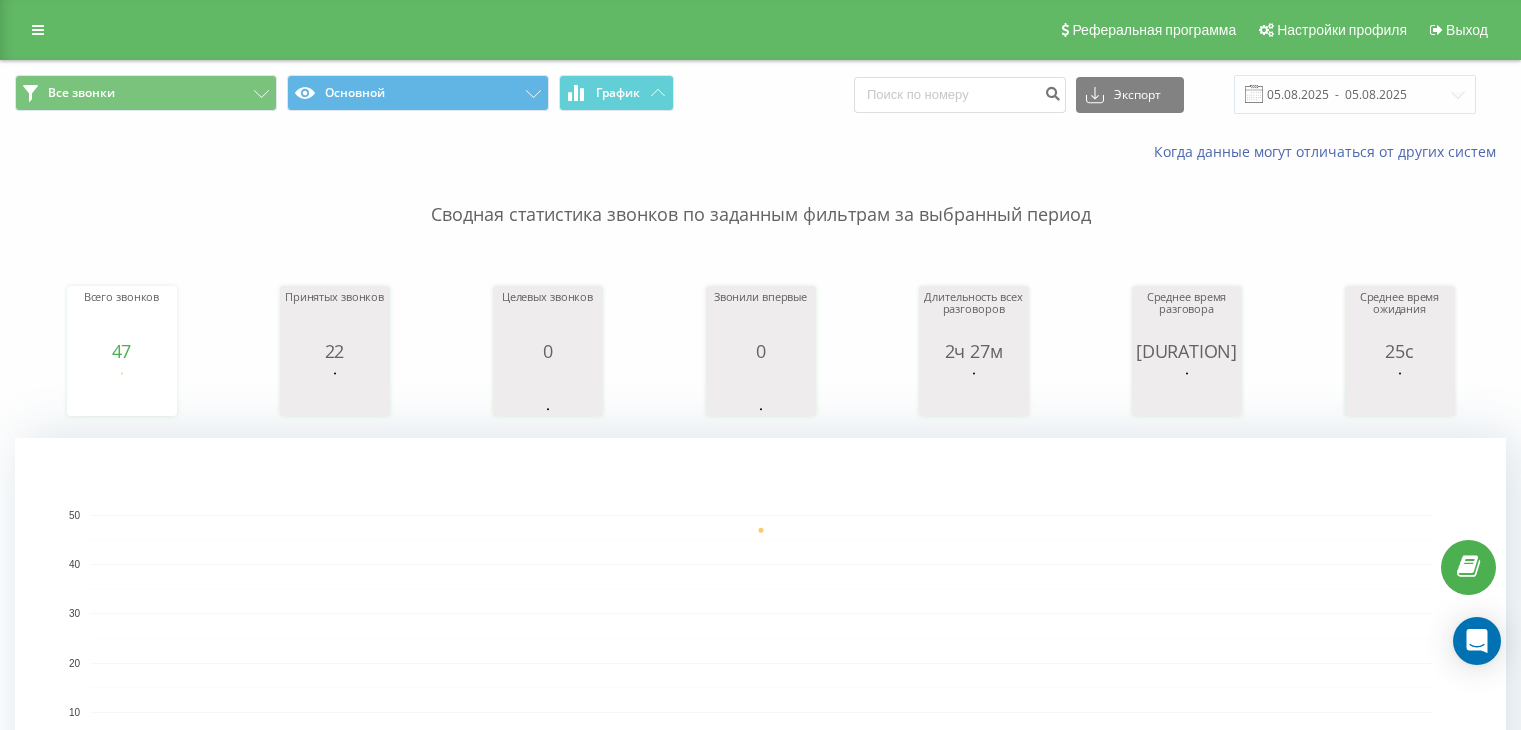 scroll, scrollTop: 0, scrollLeft: 0, axis: both 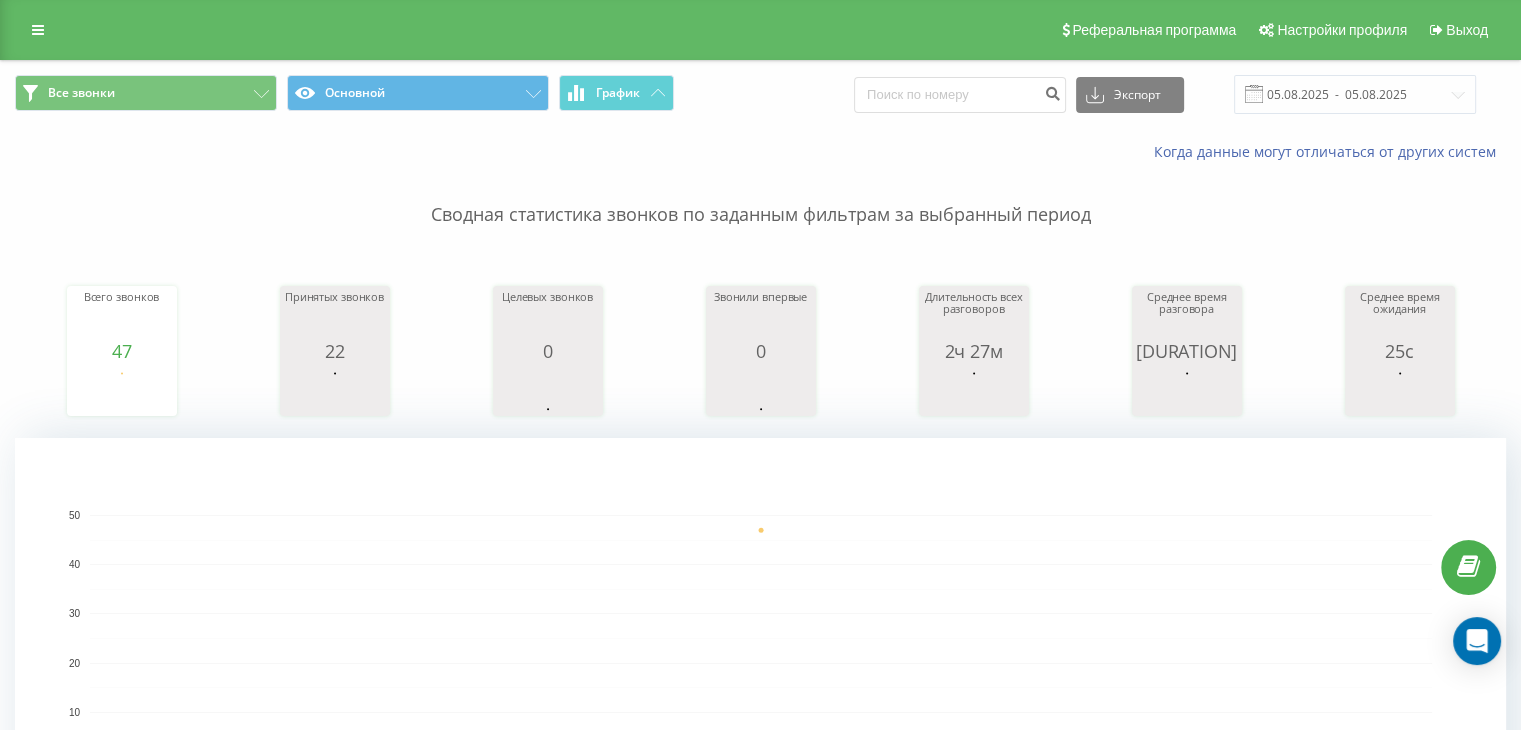 click at bounding box center (1254, 94) 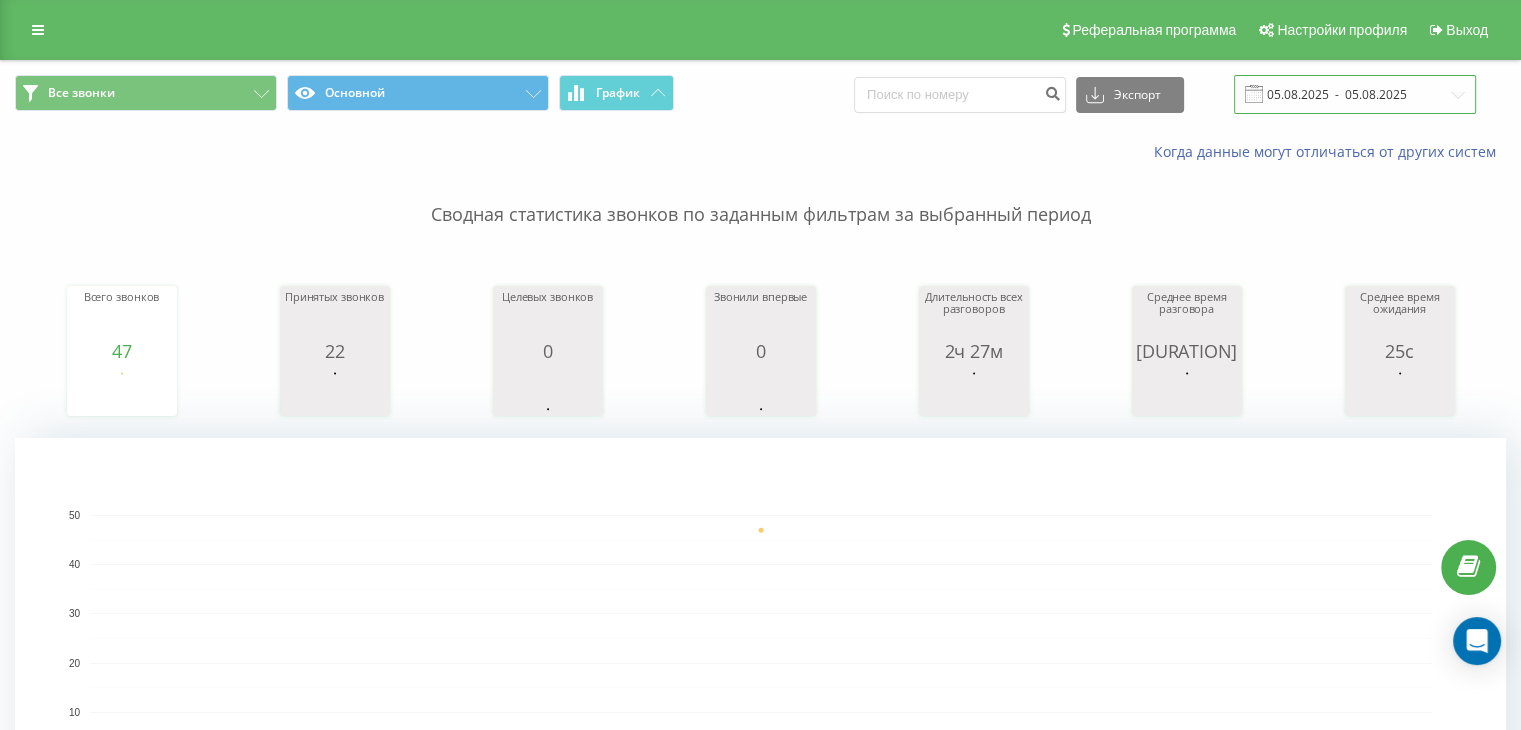 click on "05.08.2025  -  05.08.2025" at bounding box center (1355, 94) 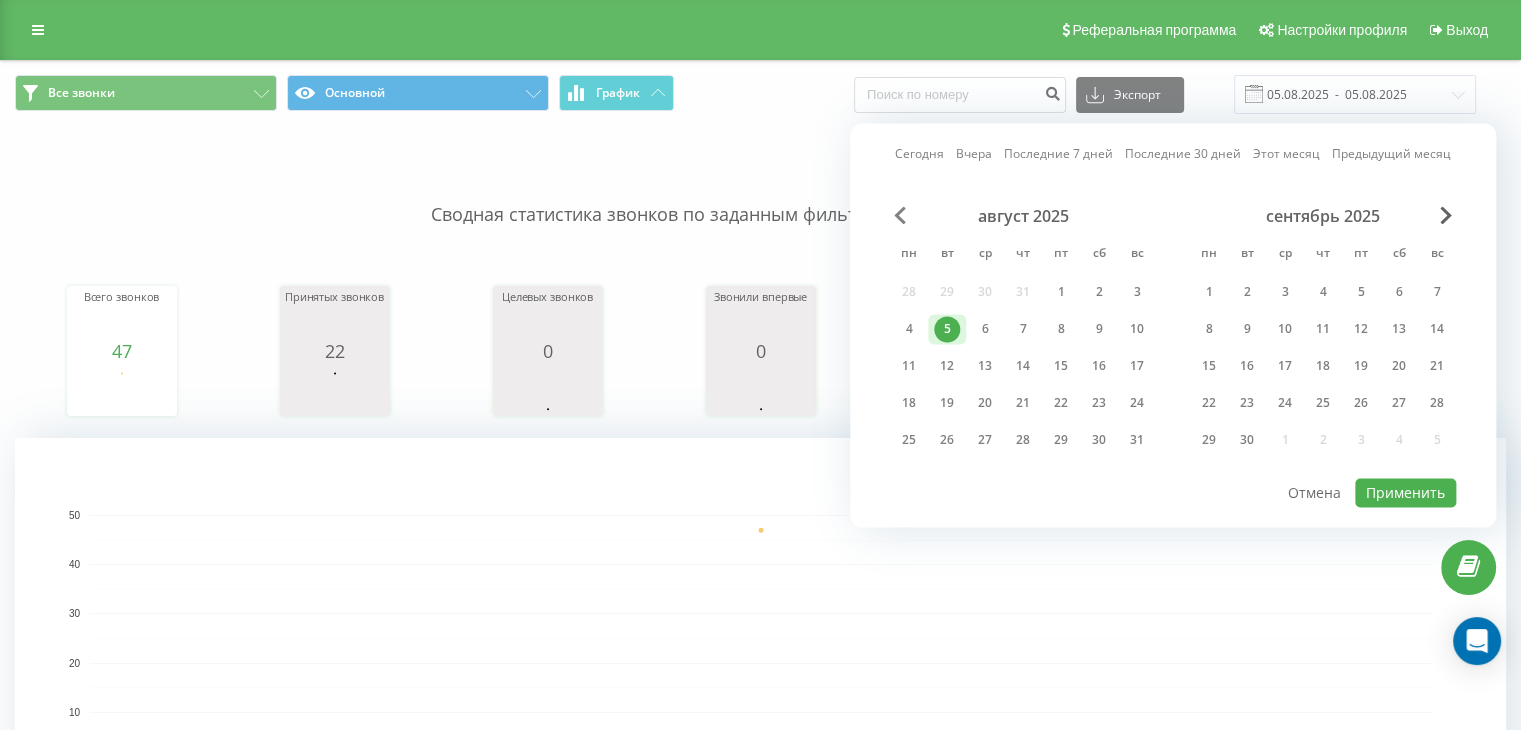 click at bounding box center (900, 215) 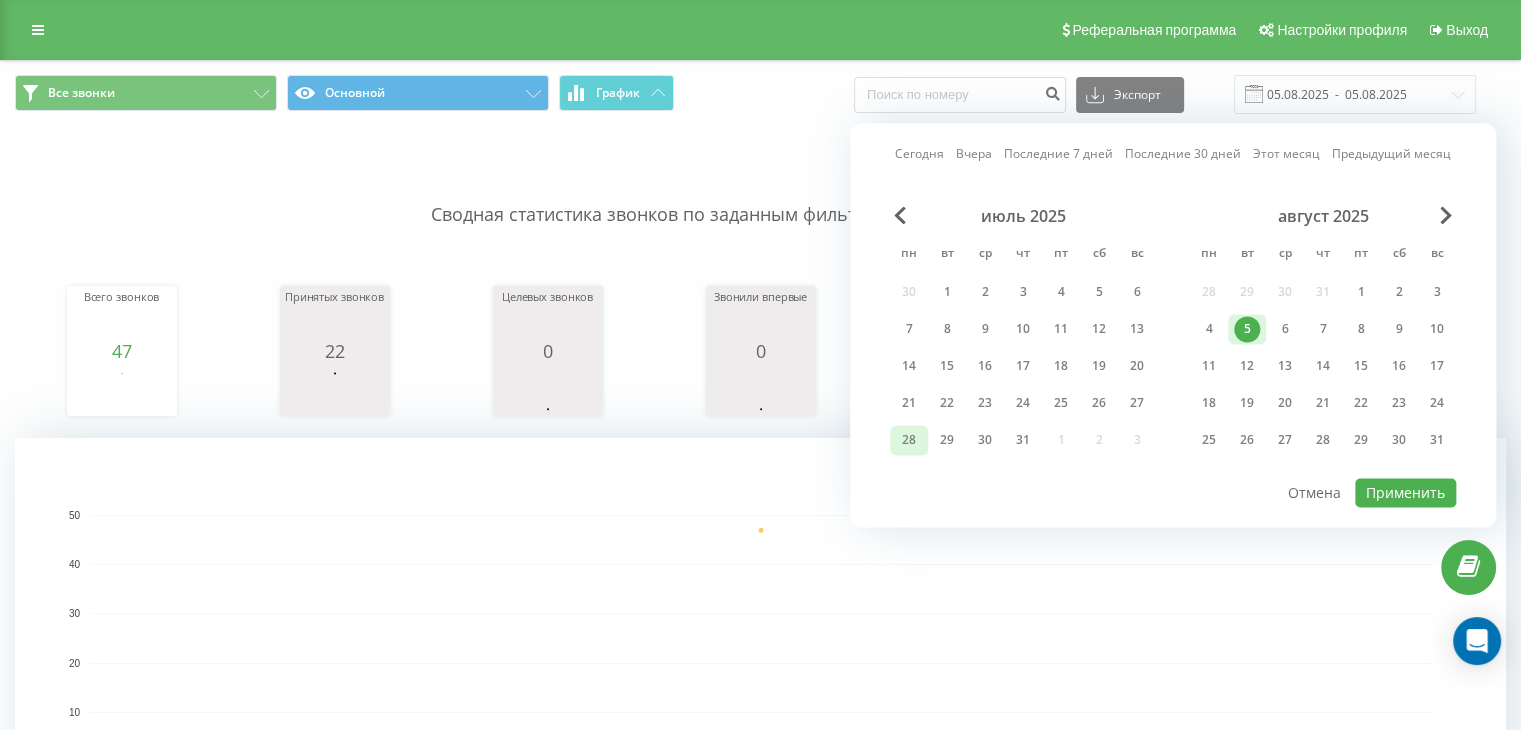 click on "28" at bounding box center (909, 440) 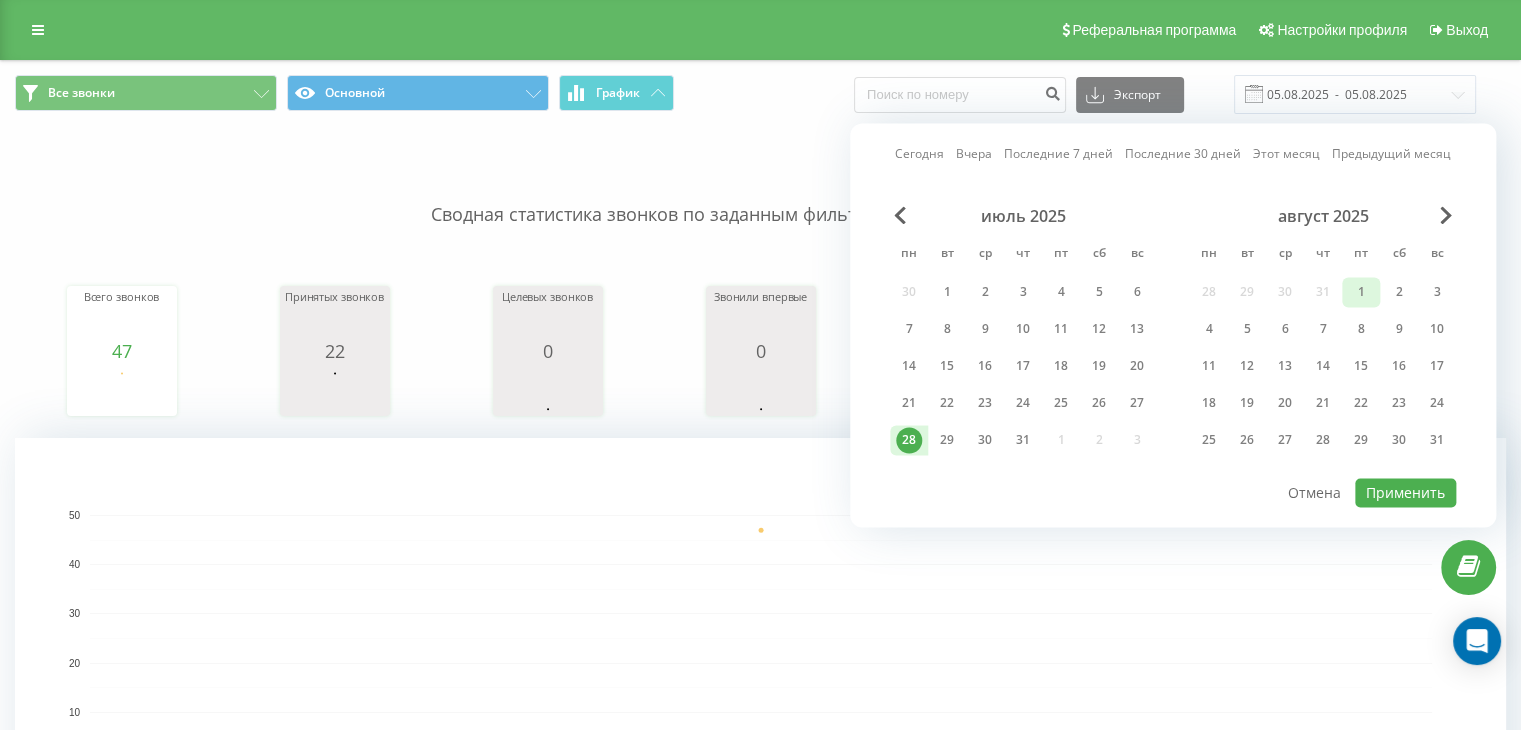 click on "1" at bounding box center (1361, 292) 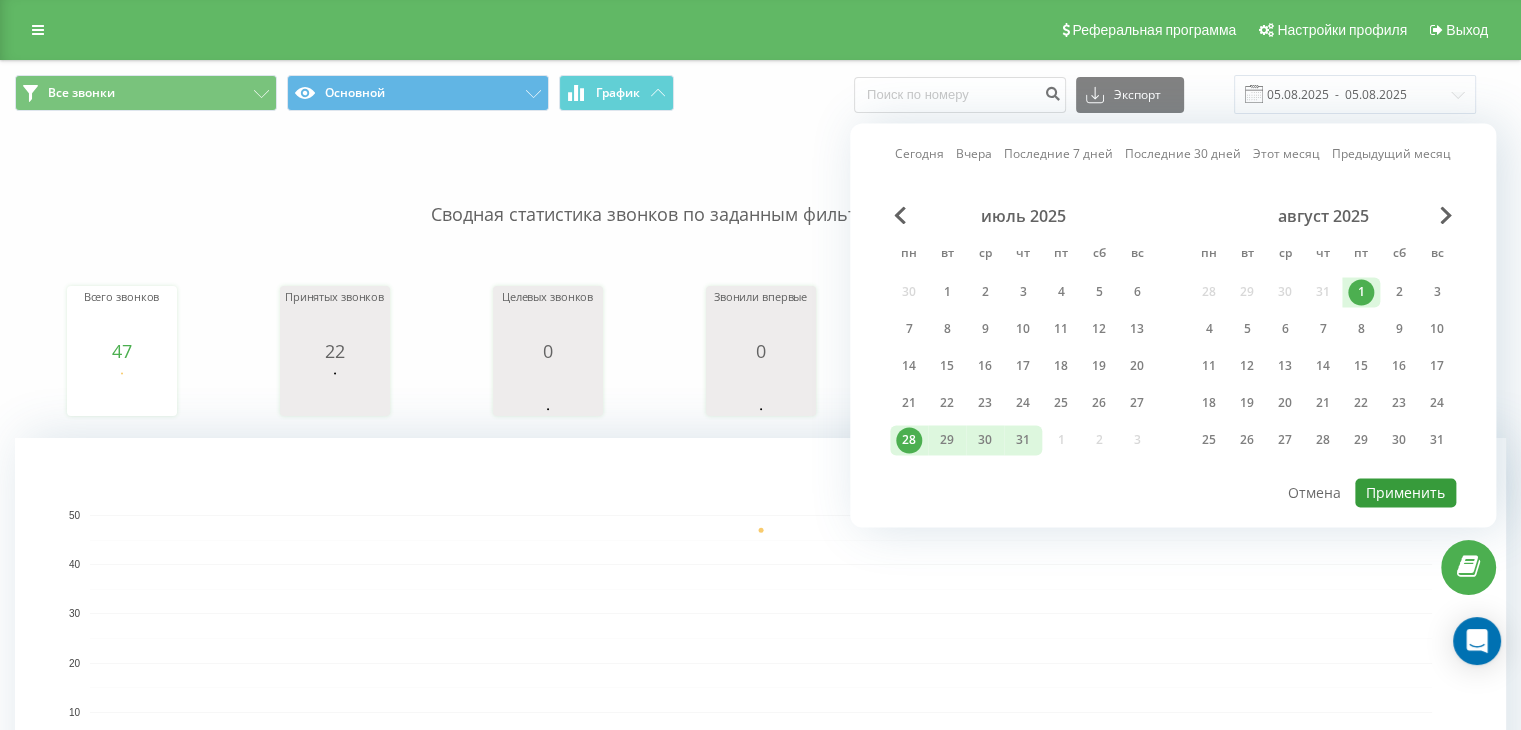 click on "Применить" at bounding box center (1405, 492) 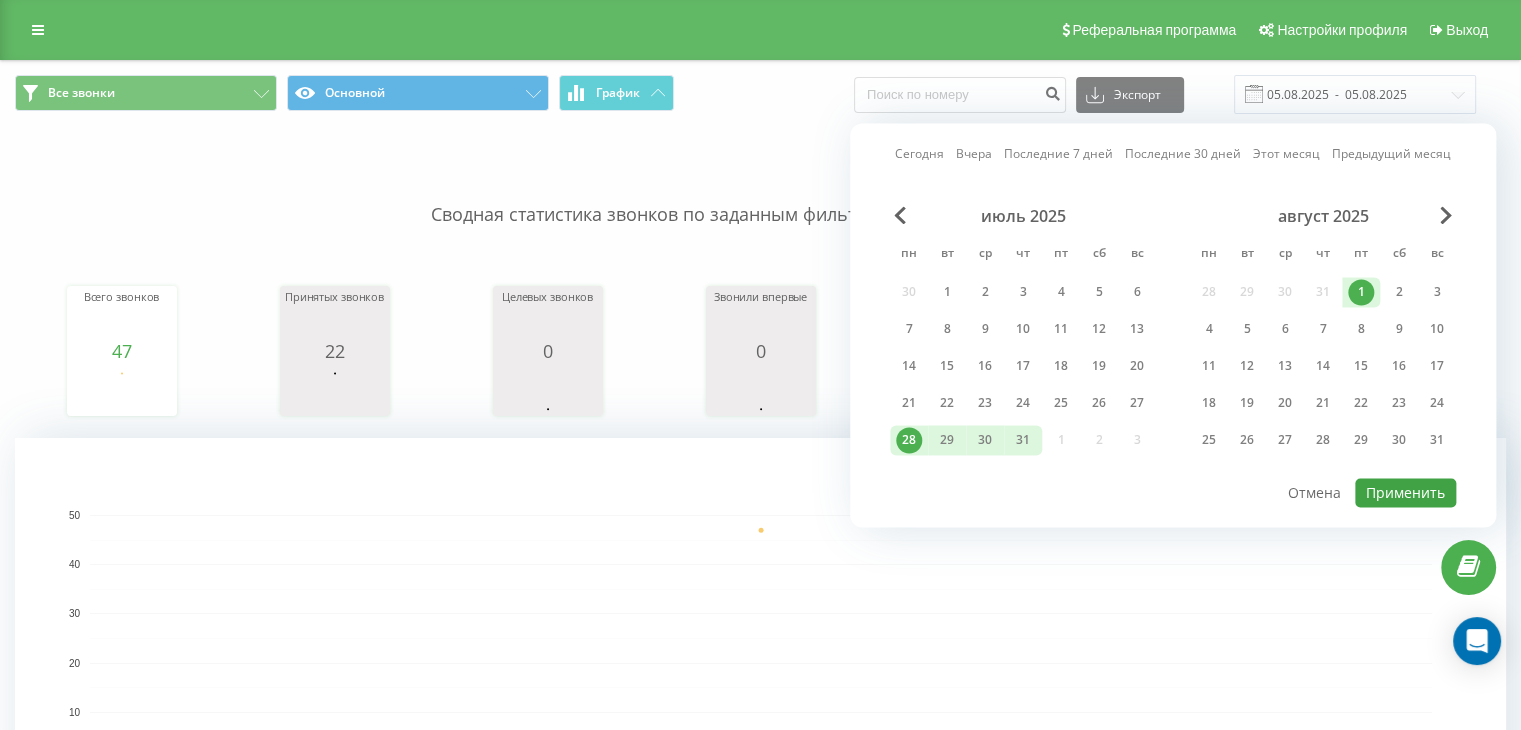 type on "28.07.2025  -  01.08.2025" 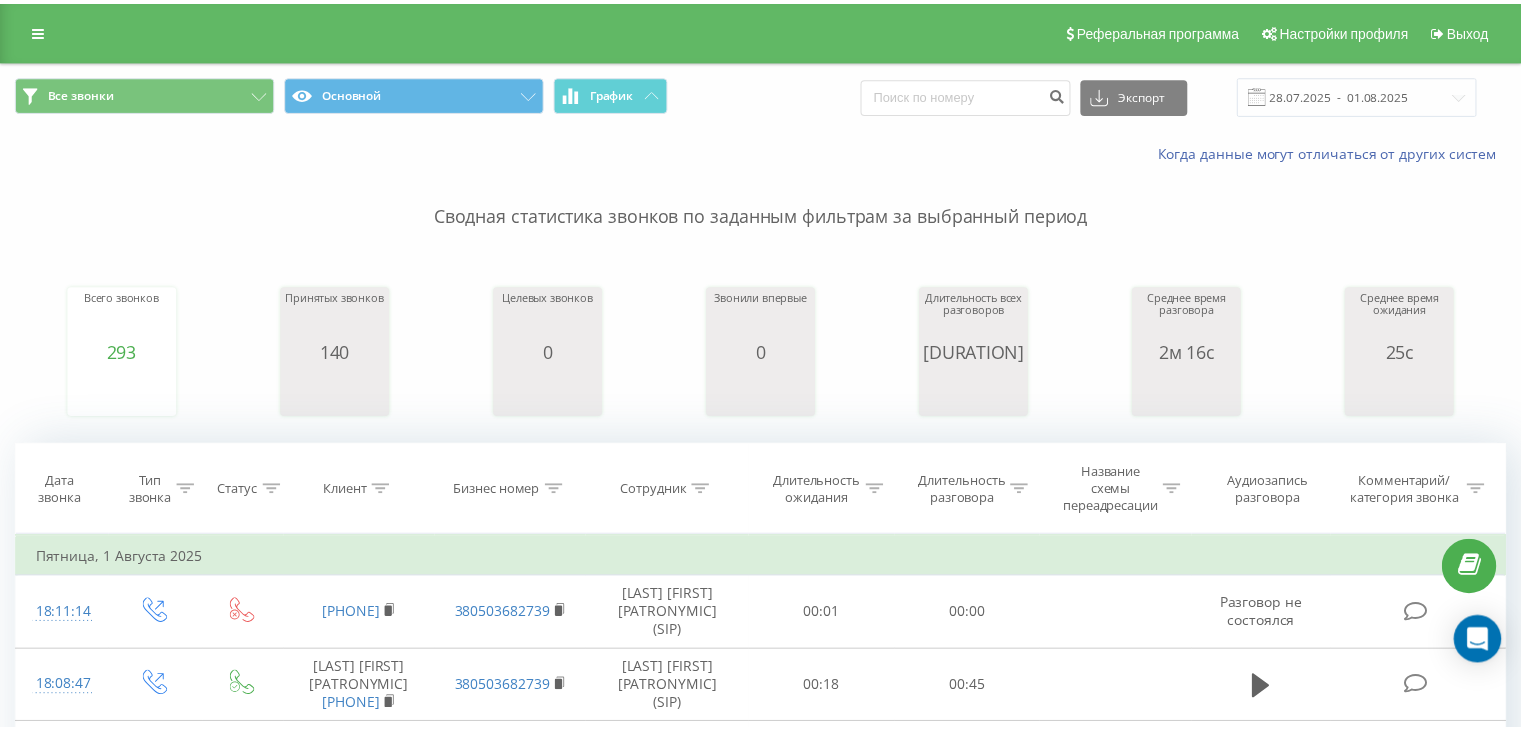scroll, scrollTop: 0, scrollLeft: 0, axis: both 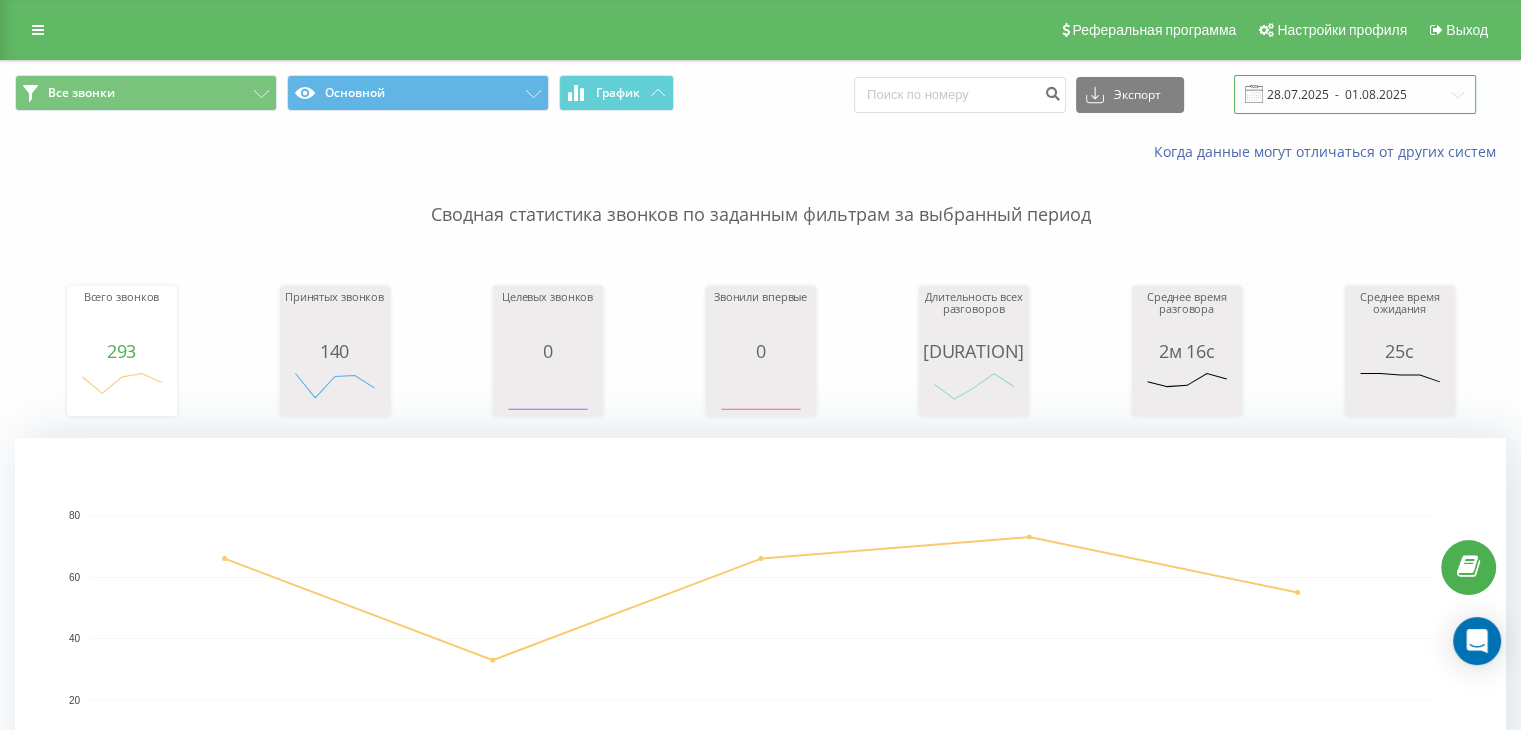 click on "28.07.2025  -  01.08.2025" at bounding box center (1355, 94) 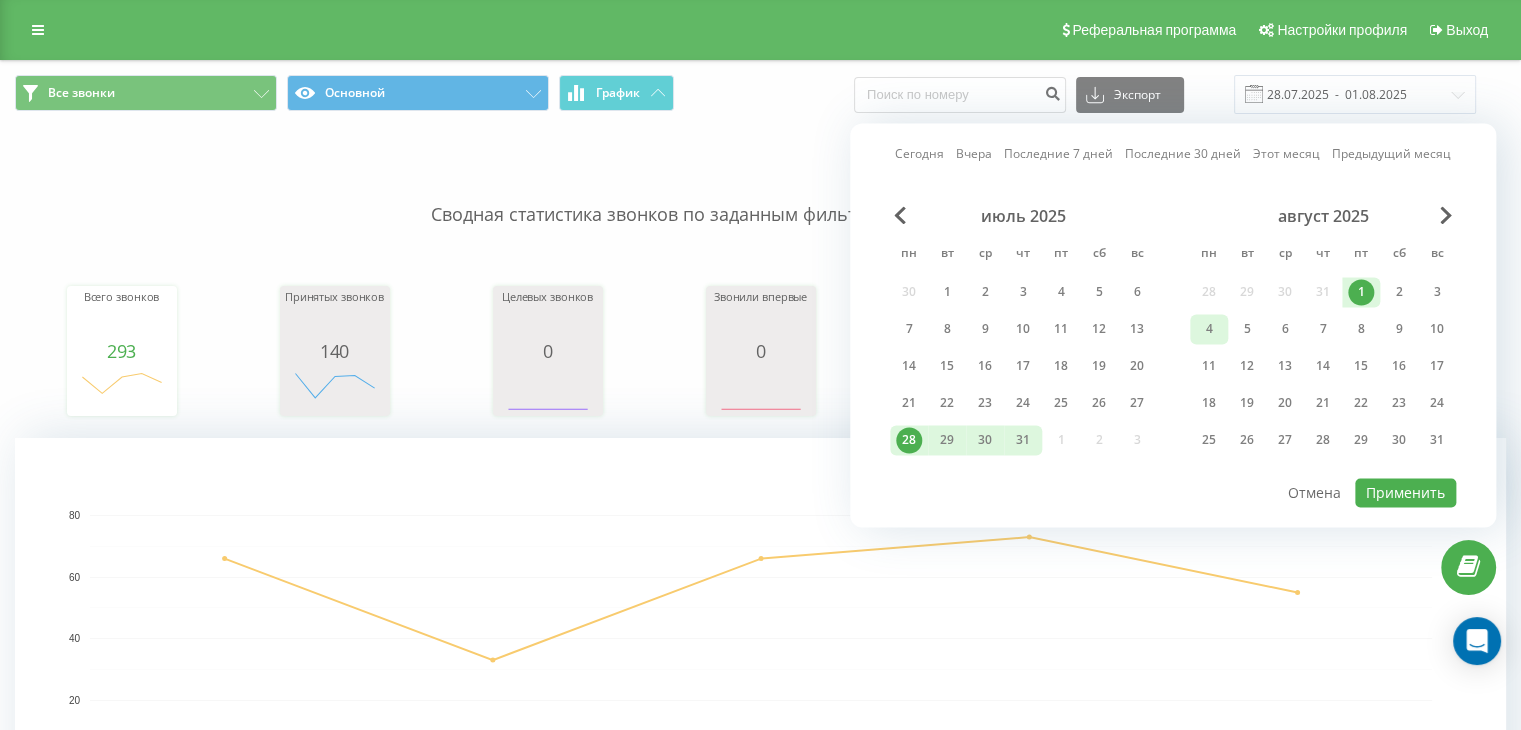 click on "4" at bounding box center [1209, 329] 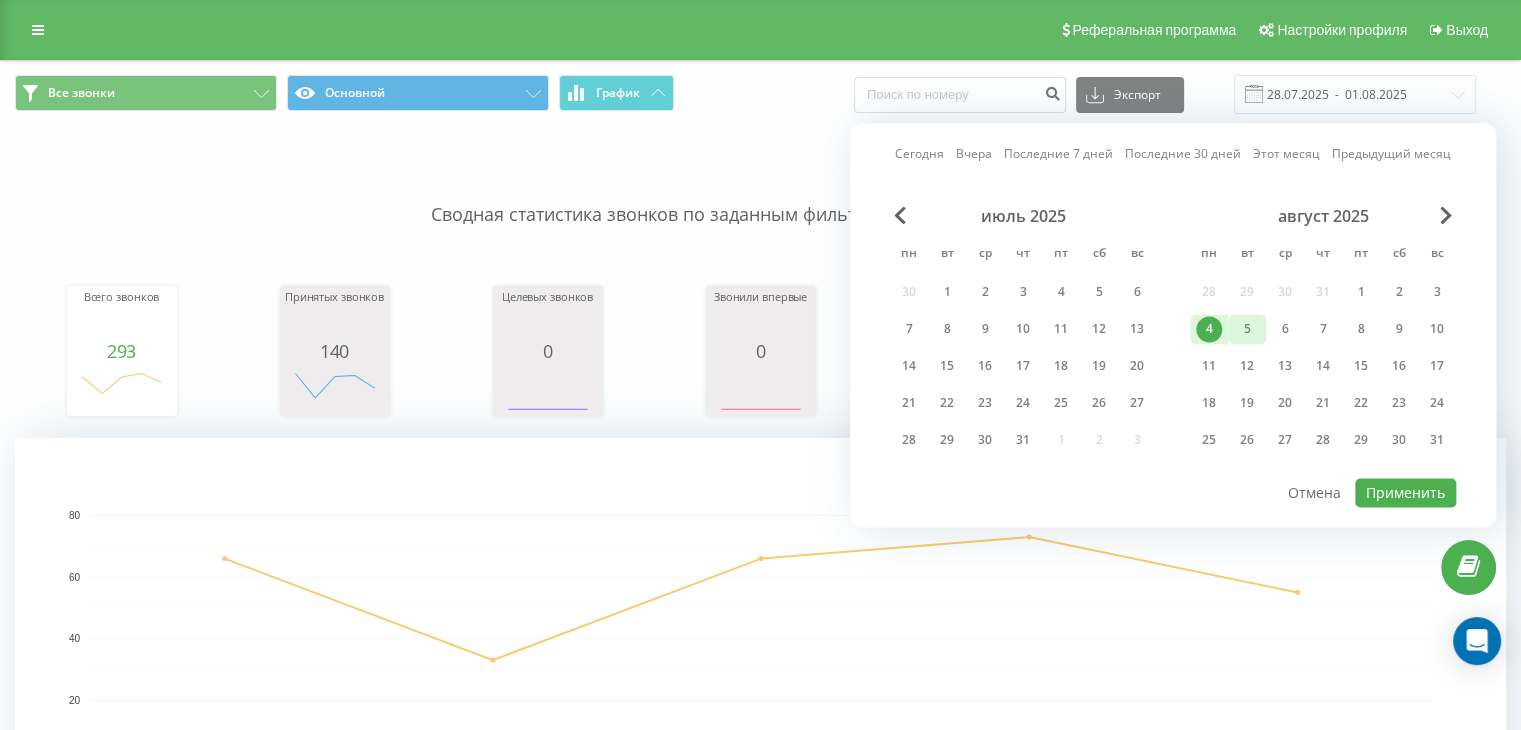 click on "5" at bounding box center (1247, 329) 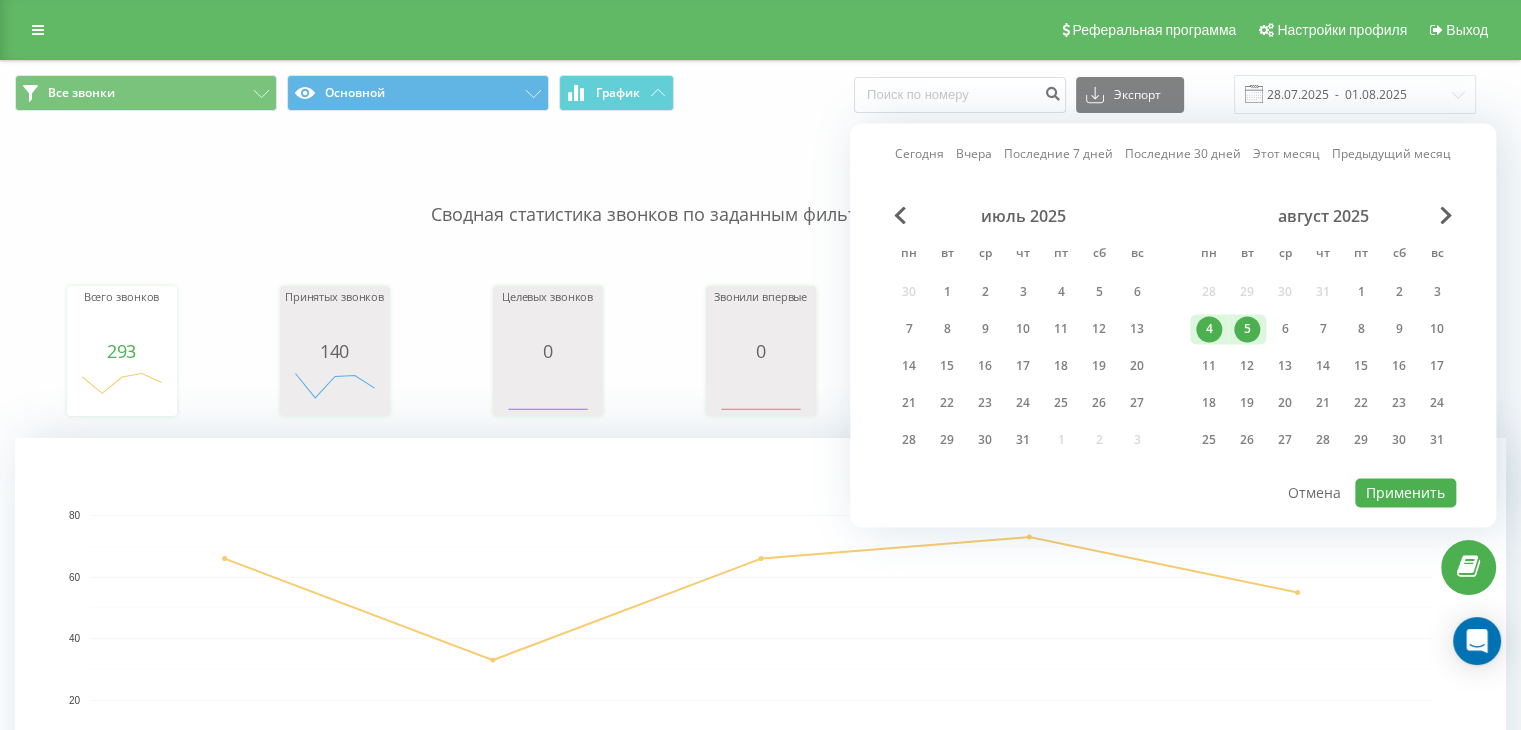 click on "4" at bounding box center (1209, 329) 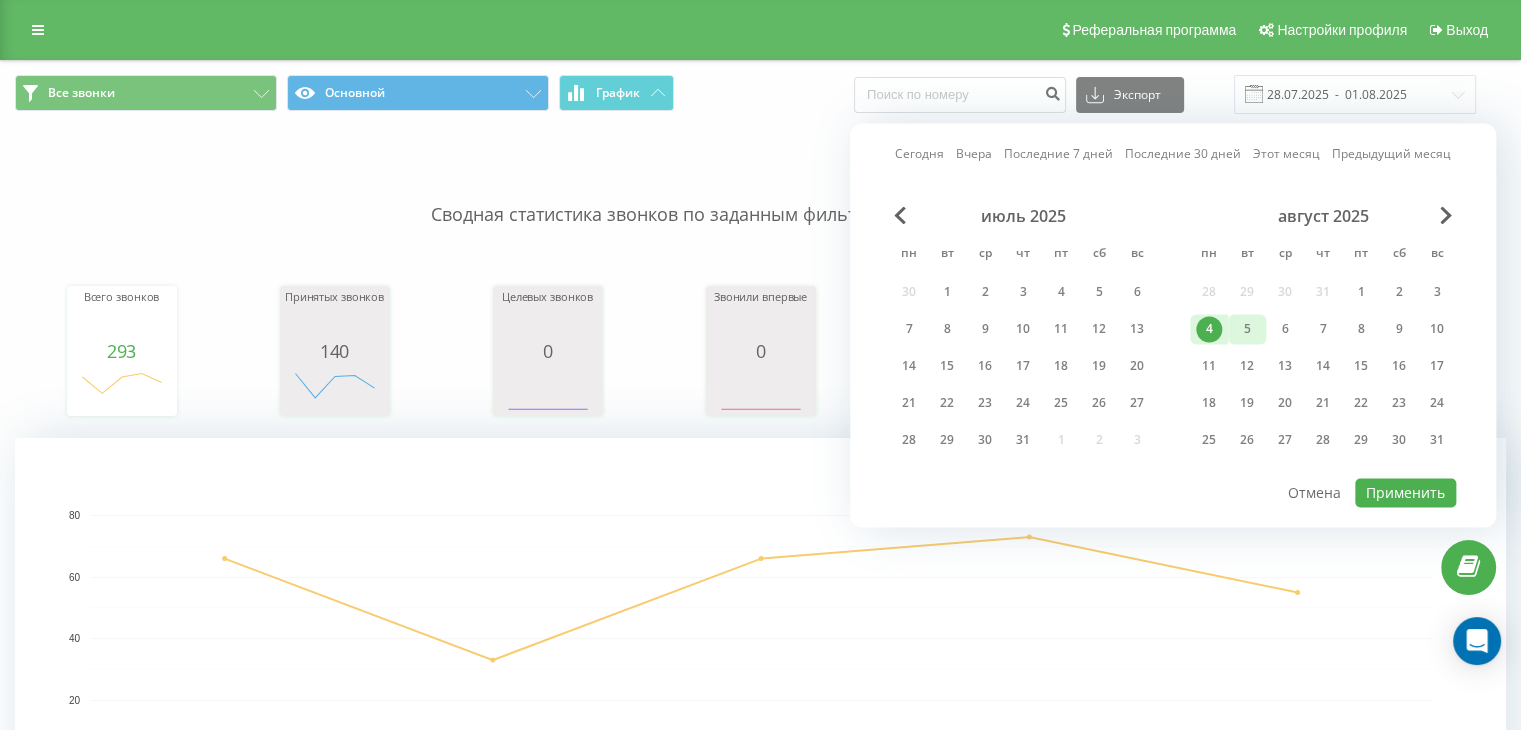 click on "5" at bounding box center (1247, 329) 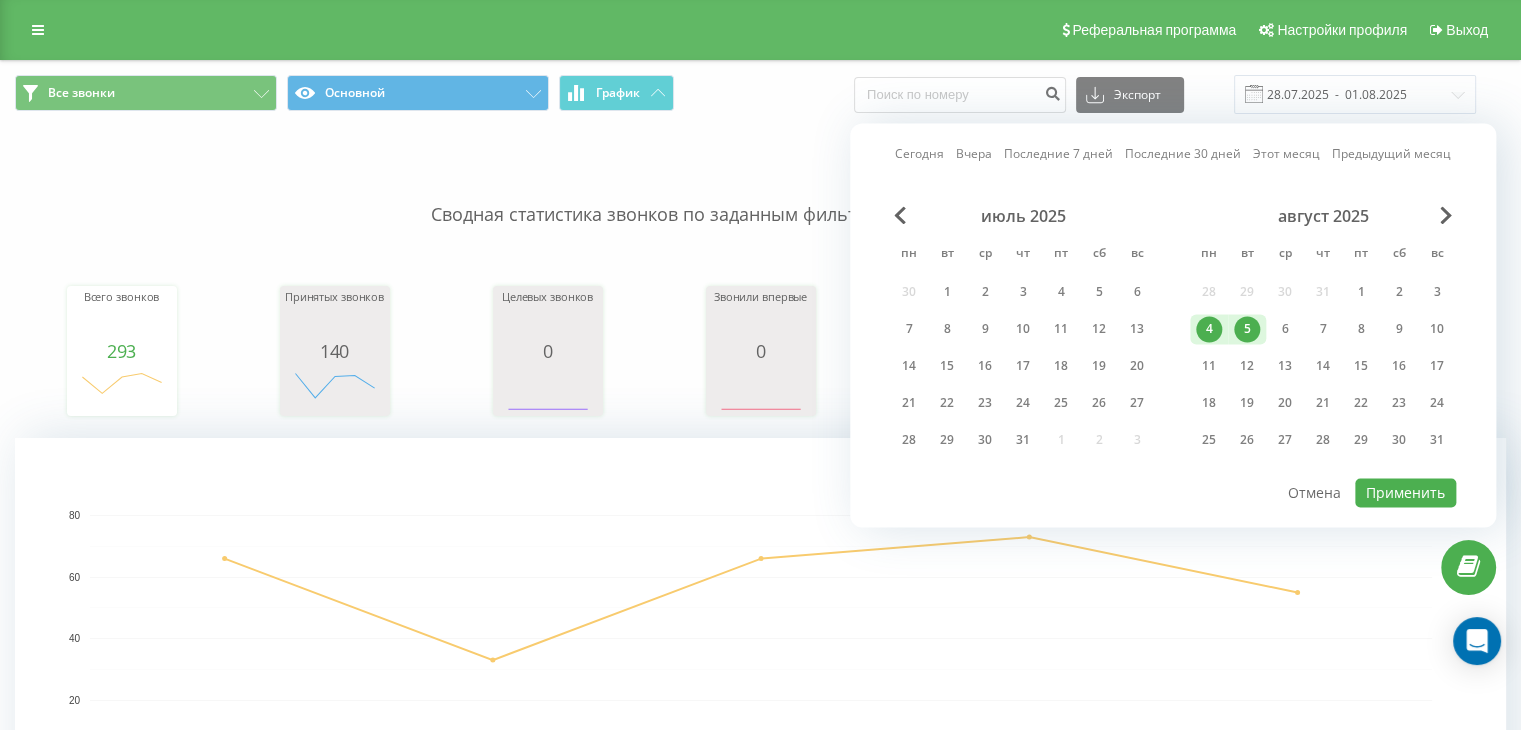 click on "5" at bounding box center [1247, 329] 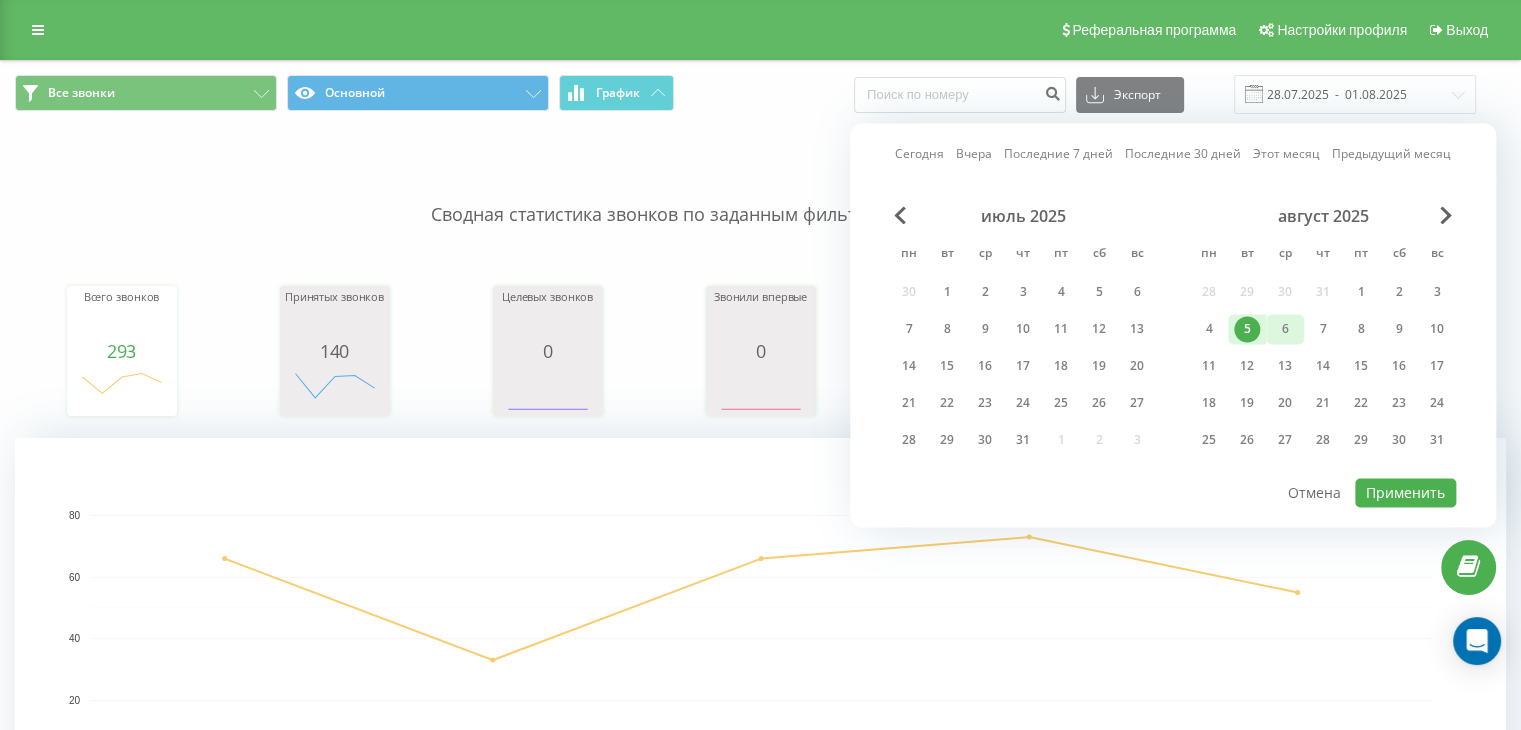 click on "6" at bounding box center (1285, 329) 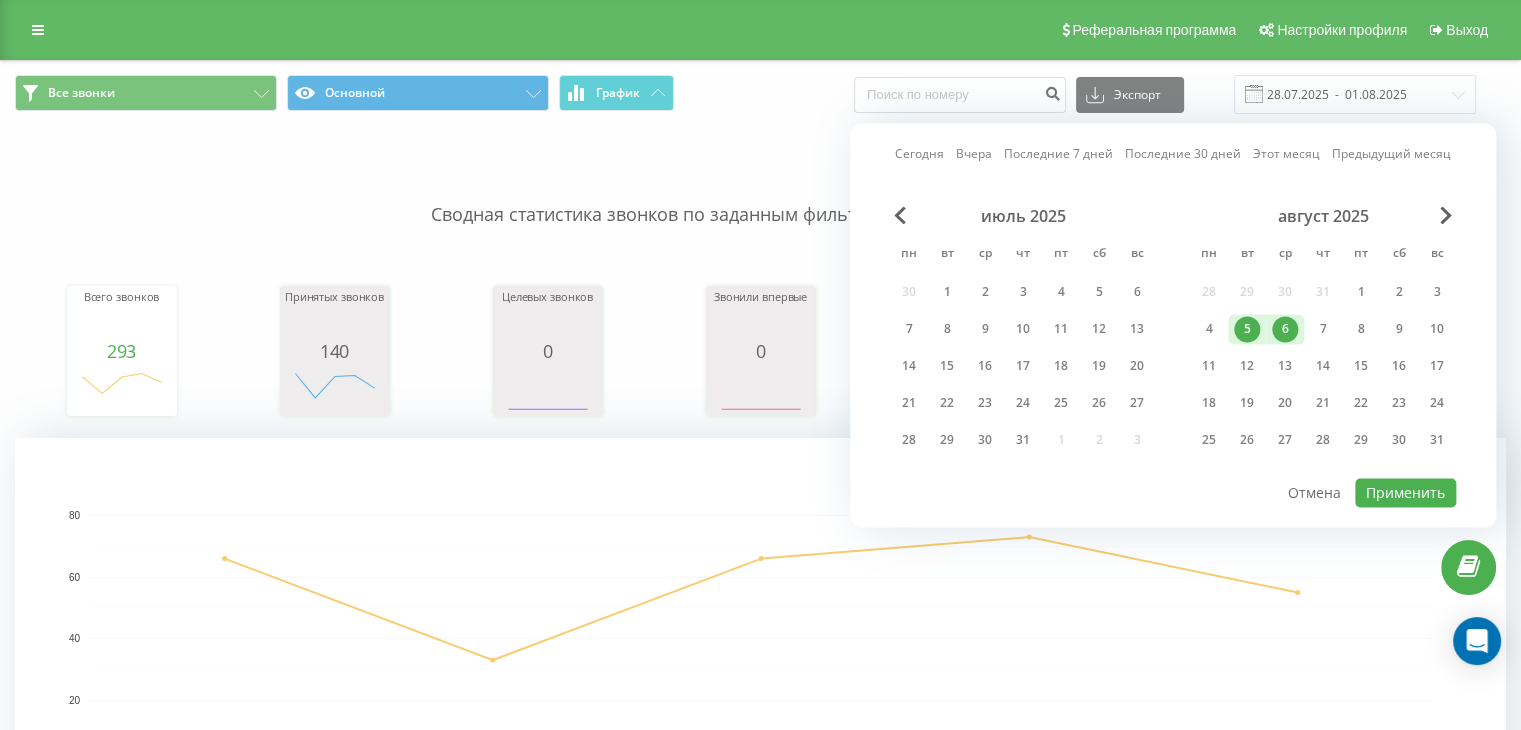 click on "5" at bounding box center (1247, 329) 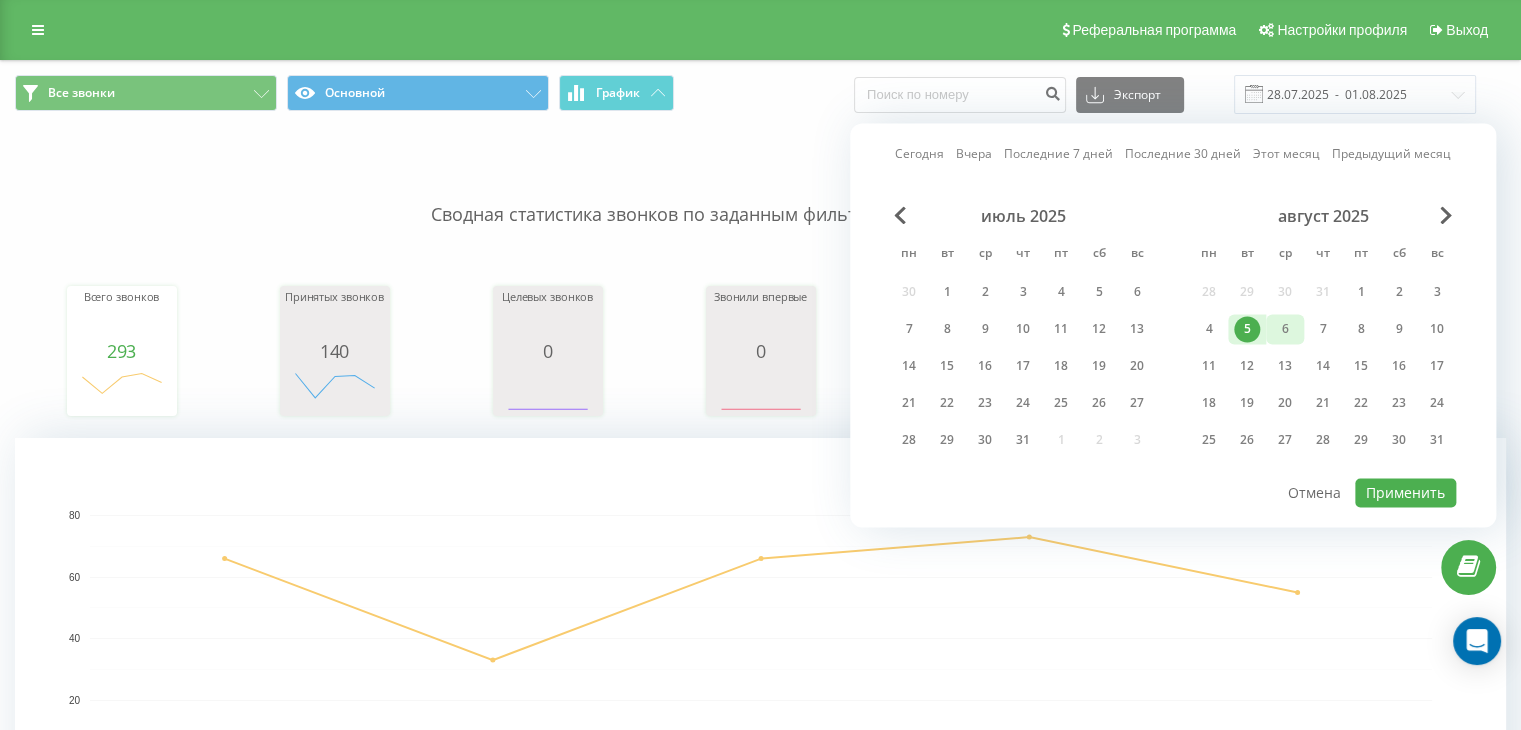 click on "6" at bounding box center (1285, 329) 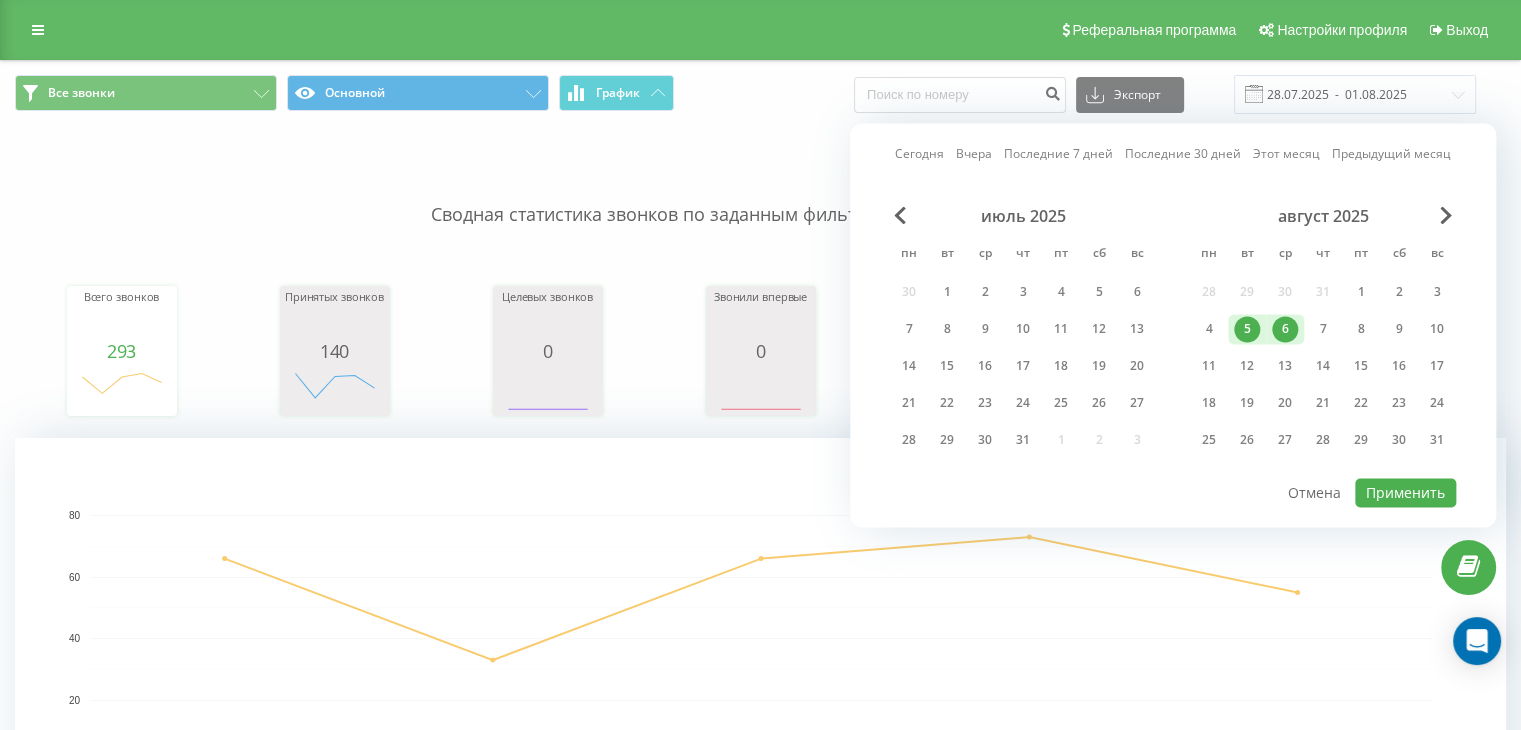 click on "6" at bounding box center (1285, 329) 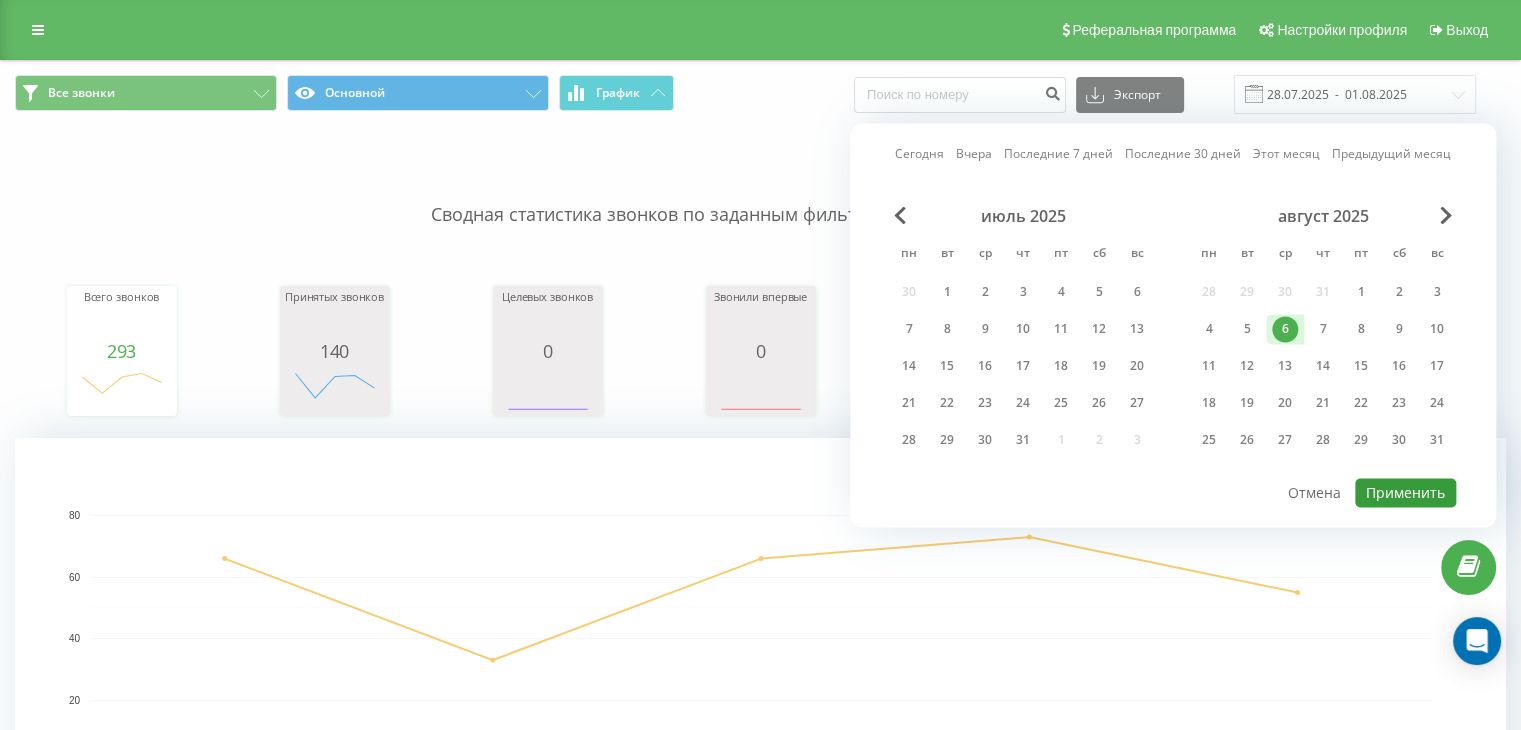 click on "Применить" at bounding box center (1405, 492) 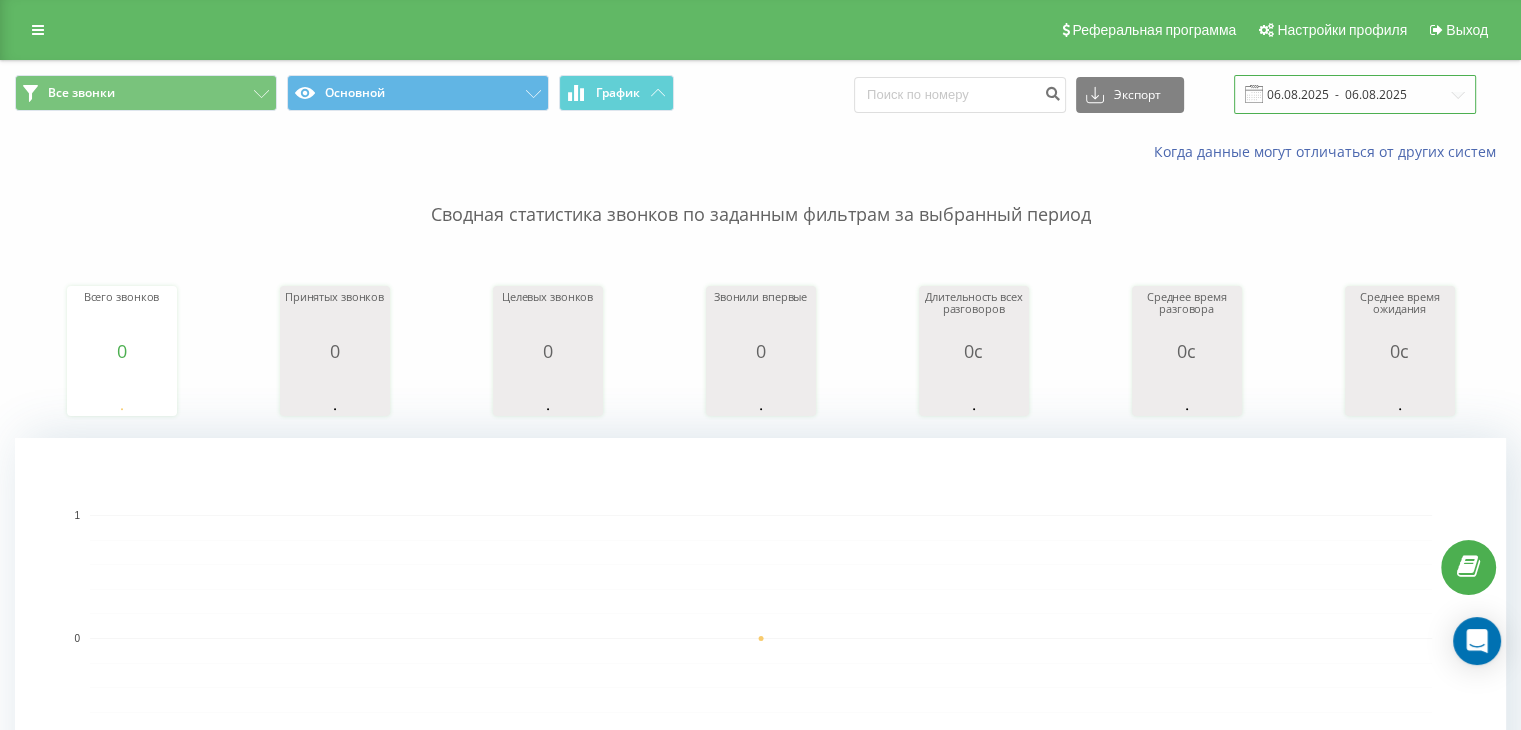 click on "06.08.2025  -  06.08.2025" at bounding box center (1355, 94) 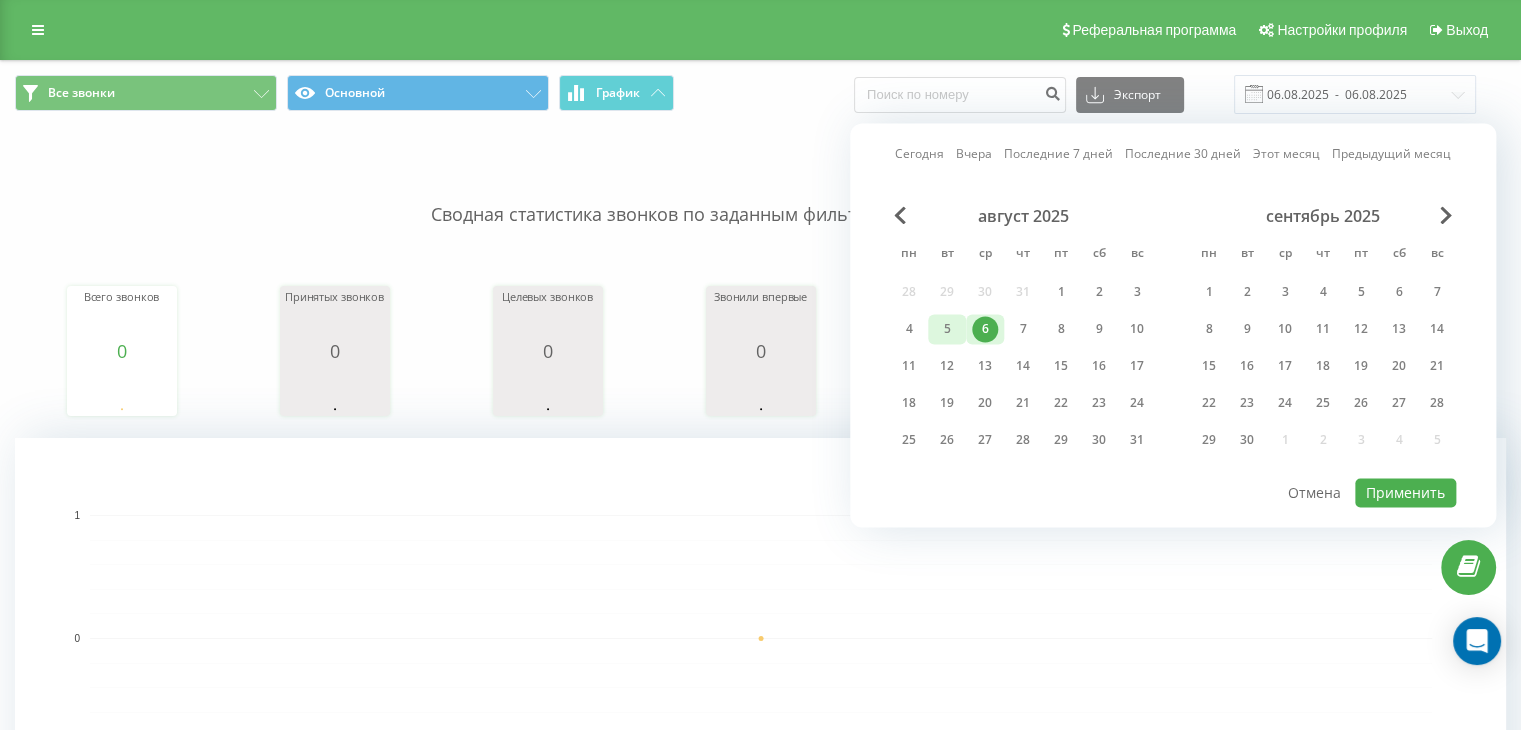 click on "5" at bounding box center [947, 329] 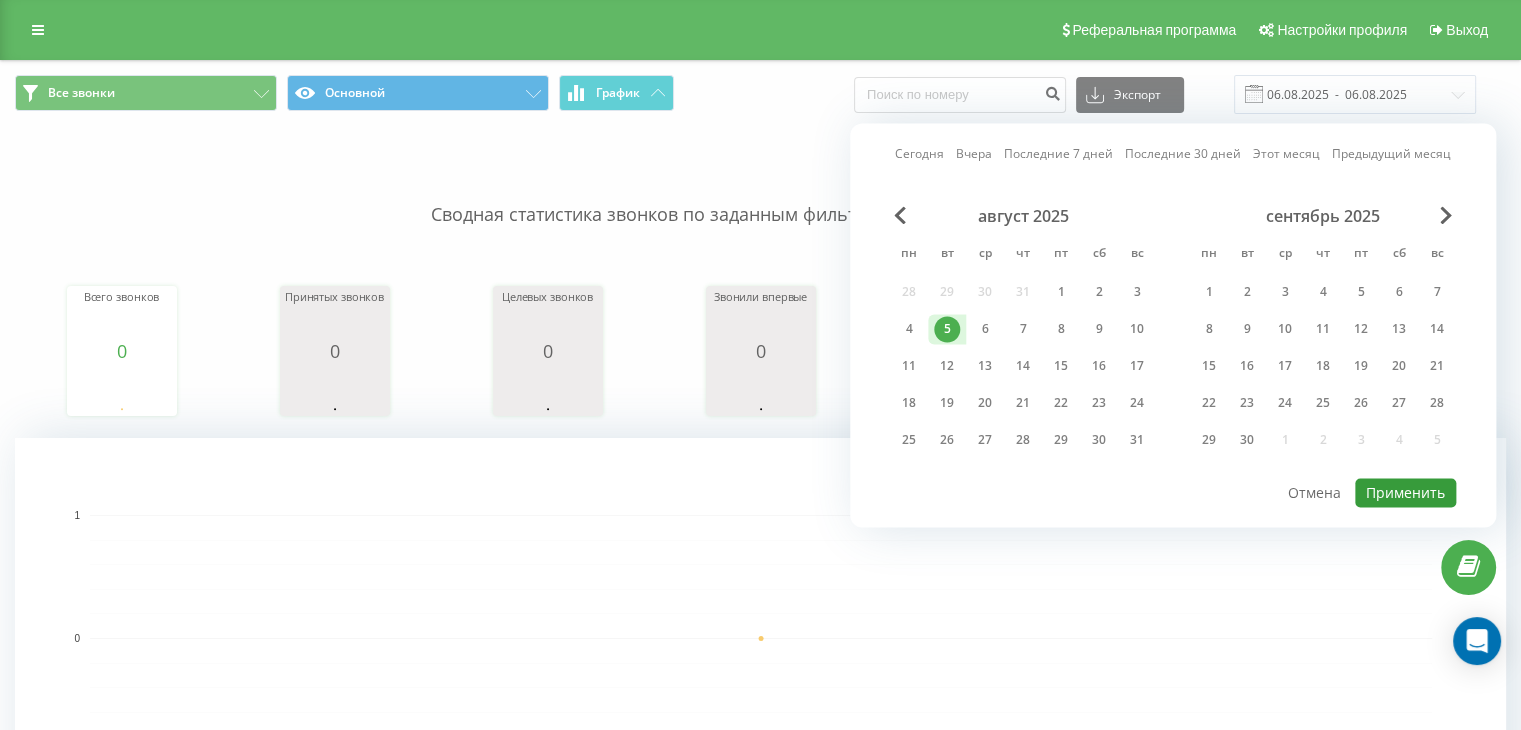 click on "Применить" at bounding box center (1405, 492) 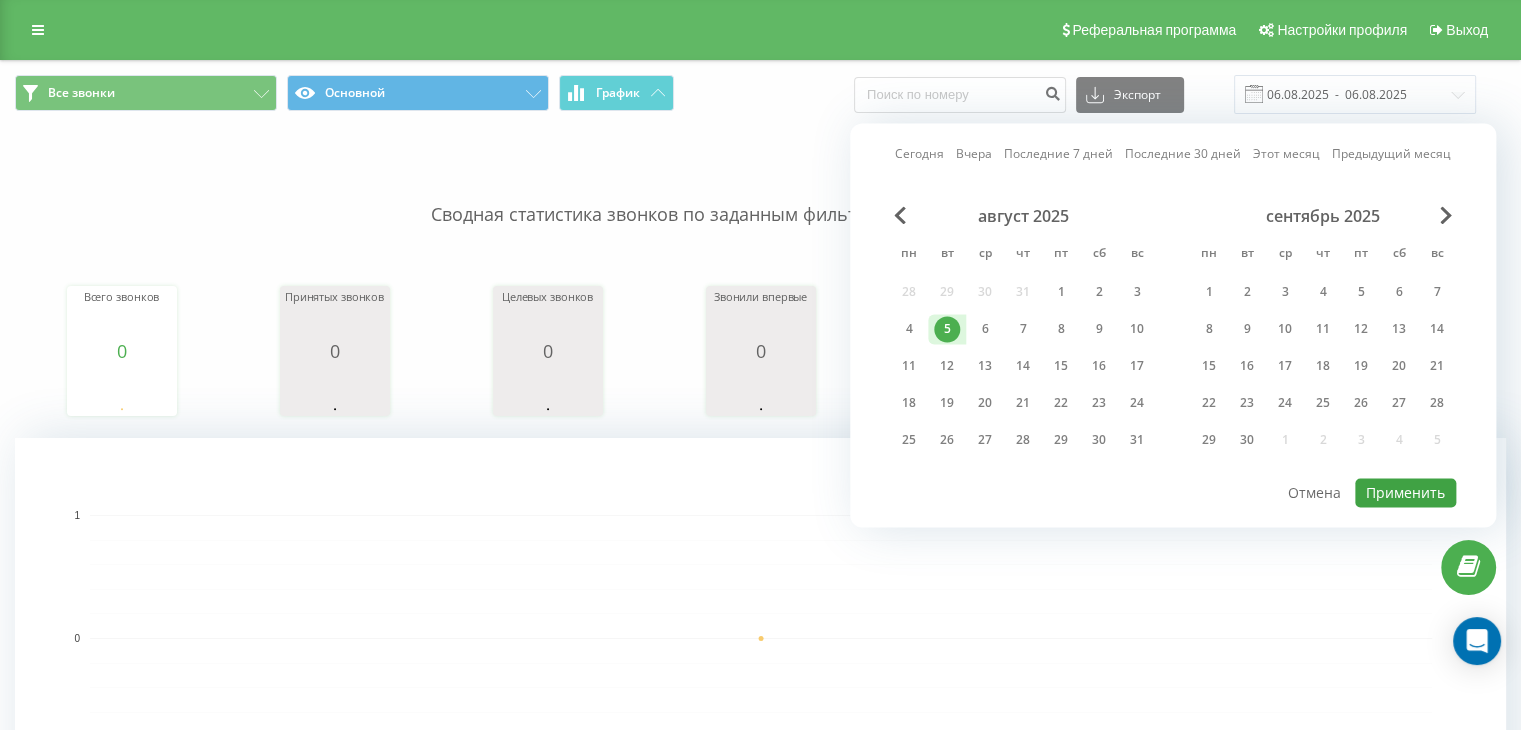 type on "05.08.2025  -  05.08.2025" 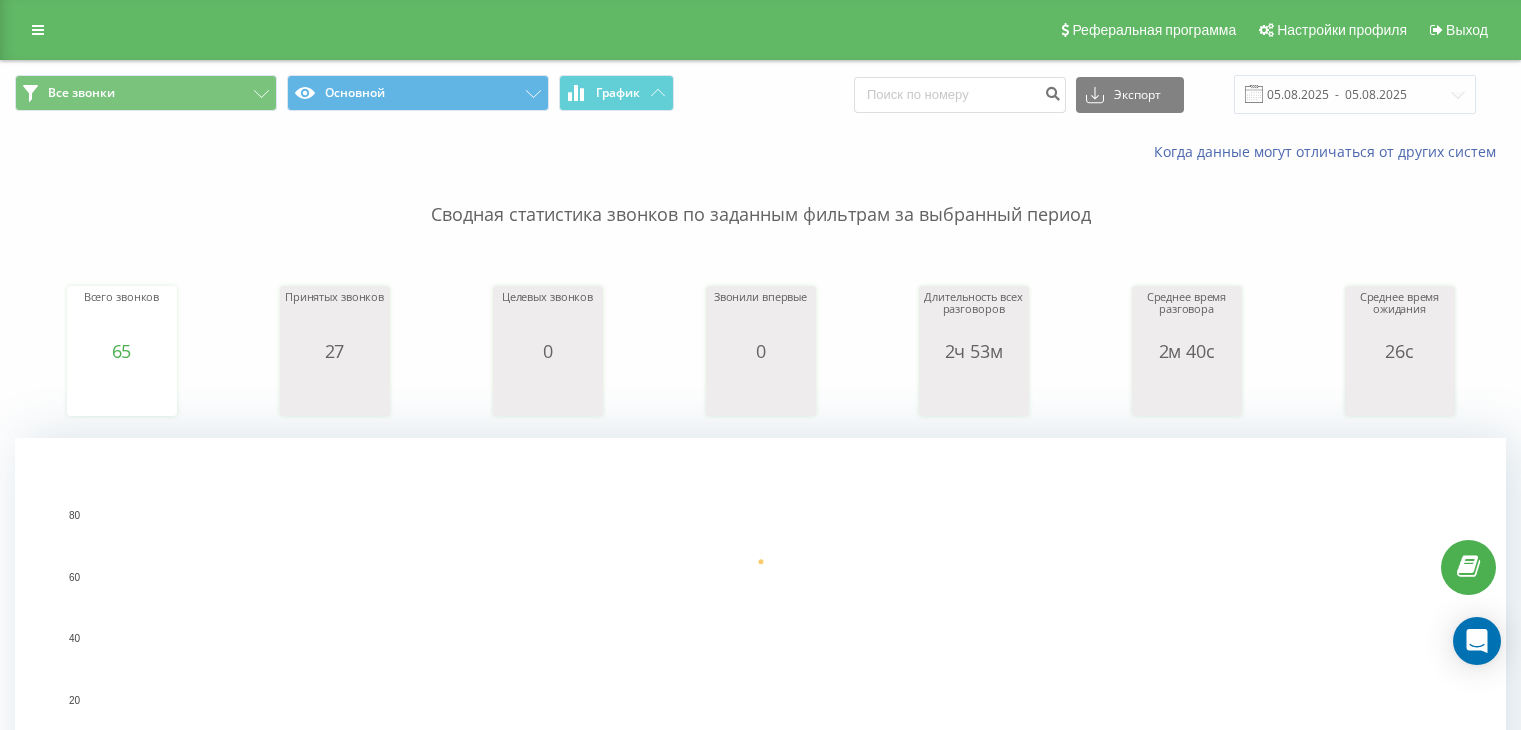 scroll, scrollTop: 0, scrollLeft: 0, axis: both 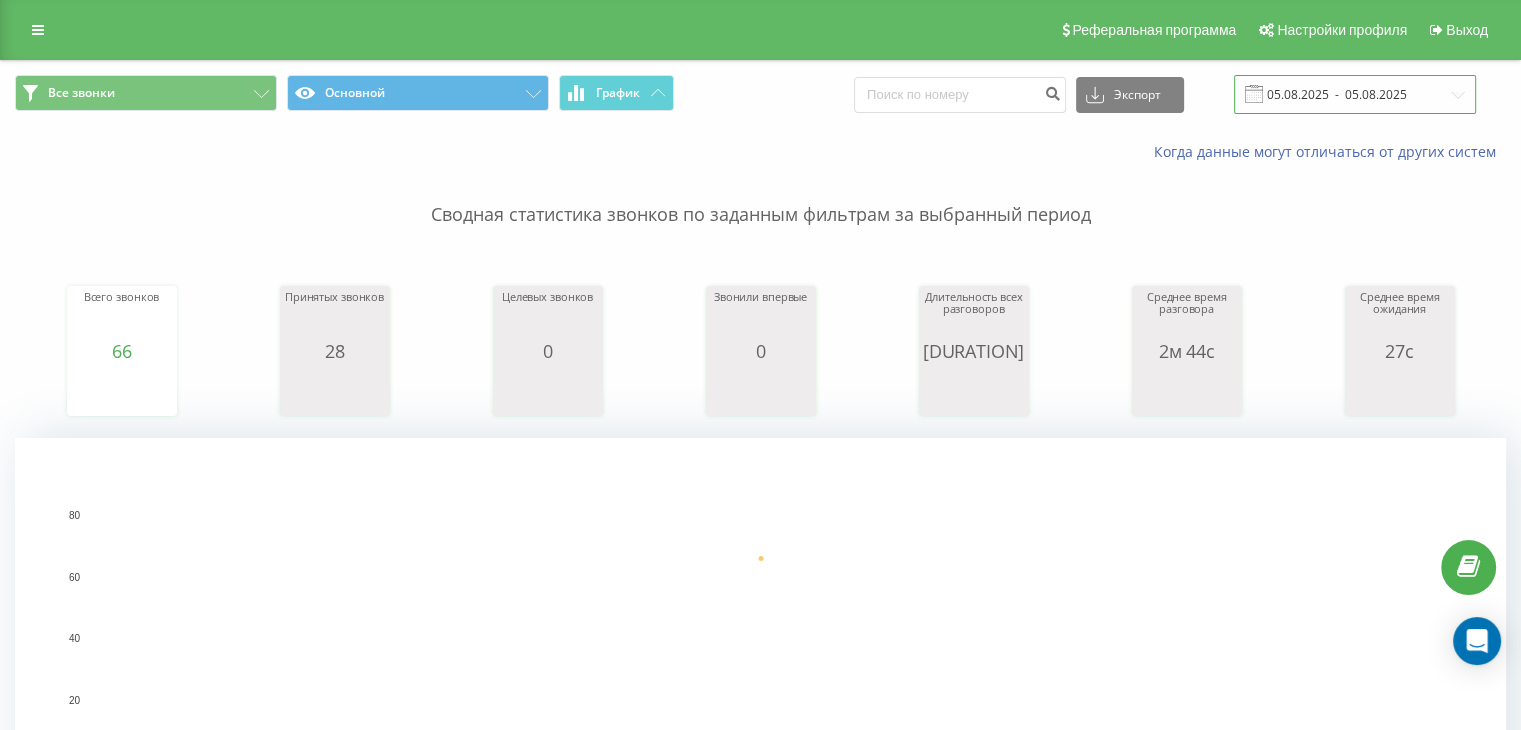click on "05.08.2025  -  05.08.2025" at bounding box center (1355, 94) 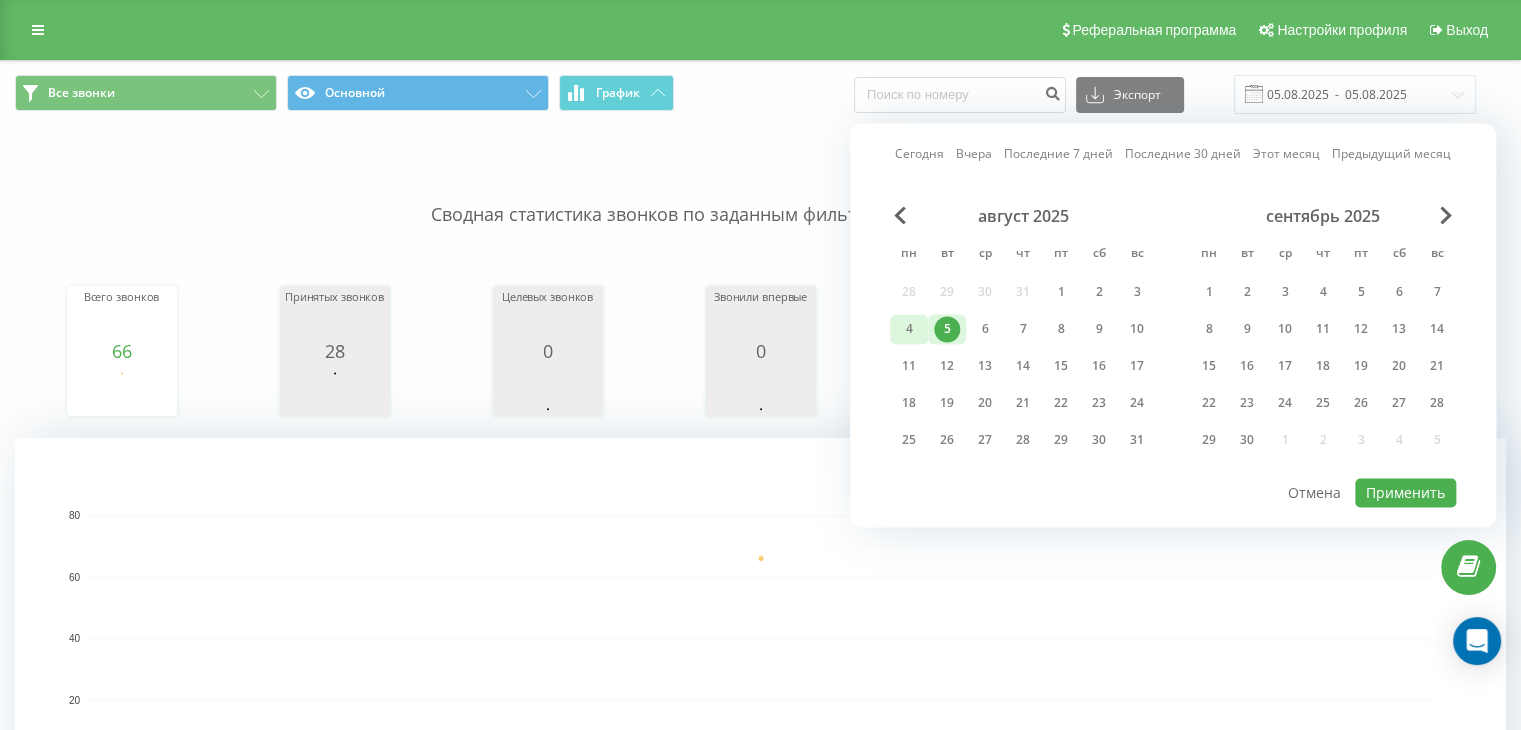 click on "4" at bounding box center (909, 329) 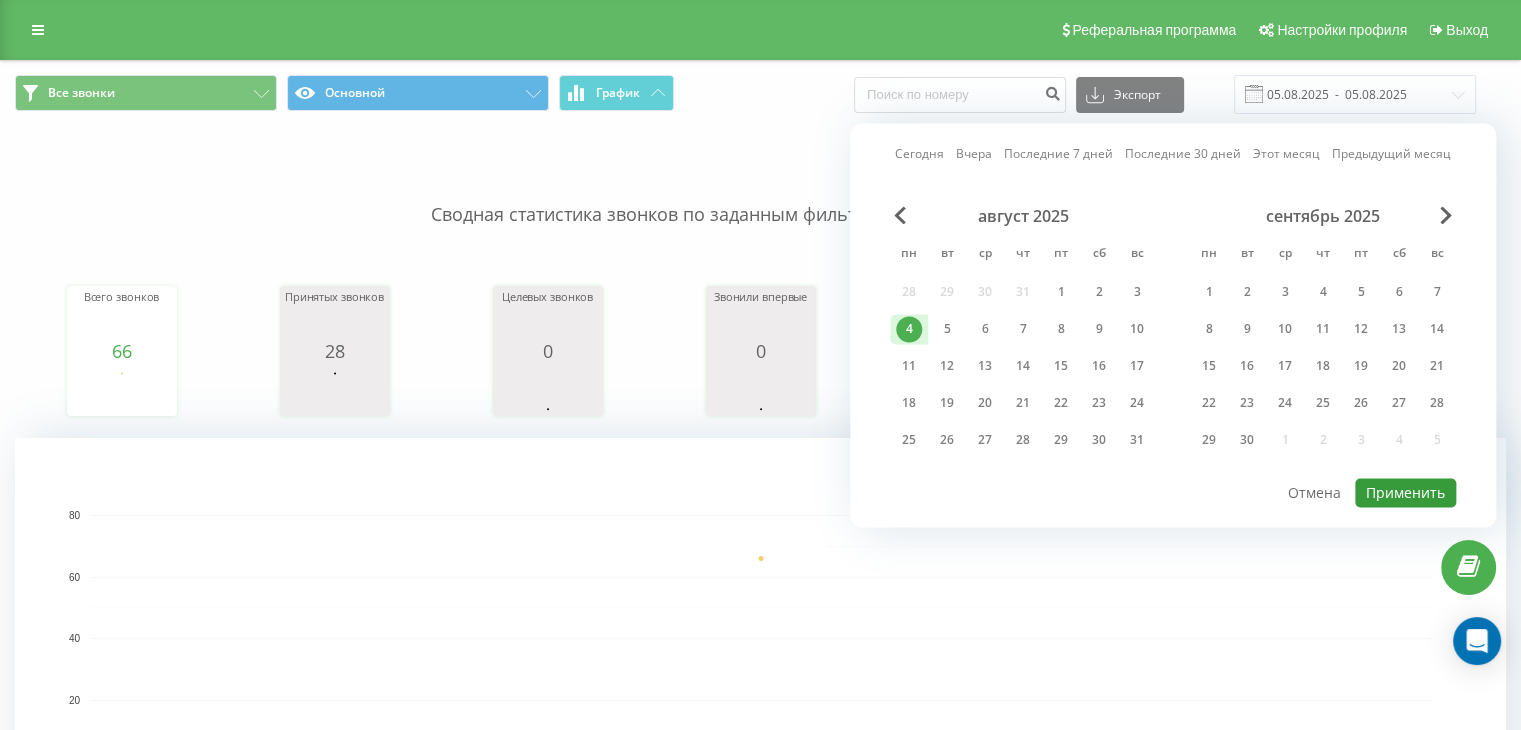 click on "Применить" at bounding box center [1405, 492] 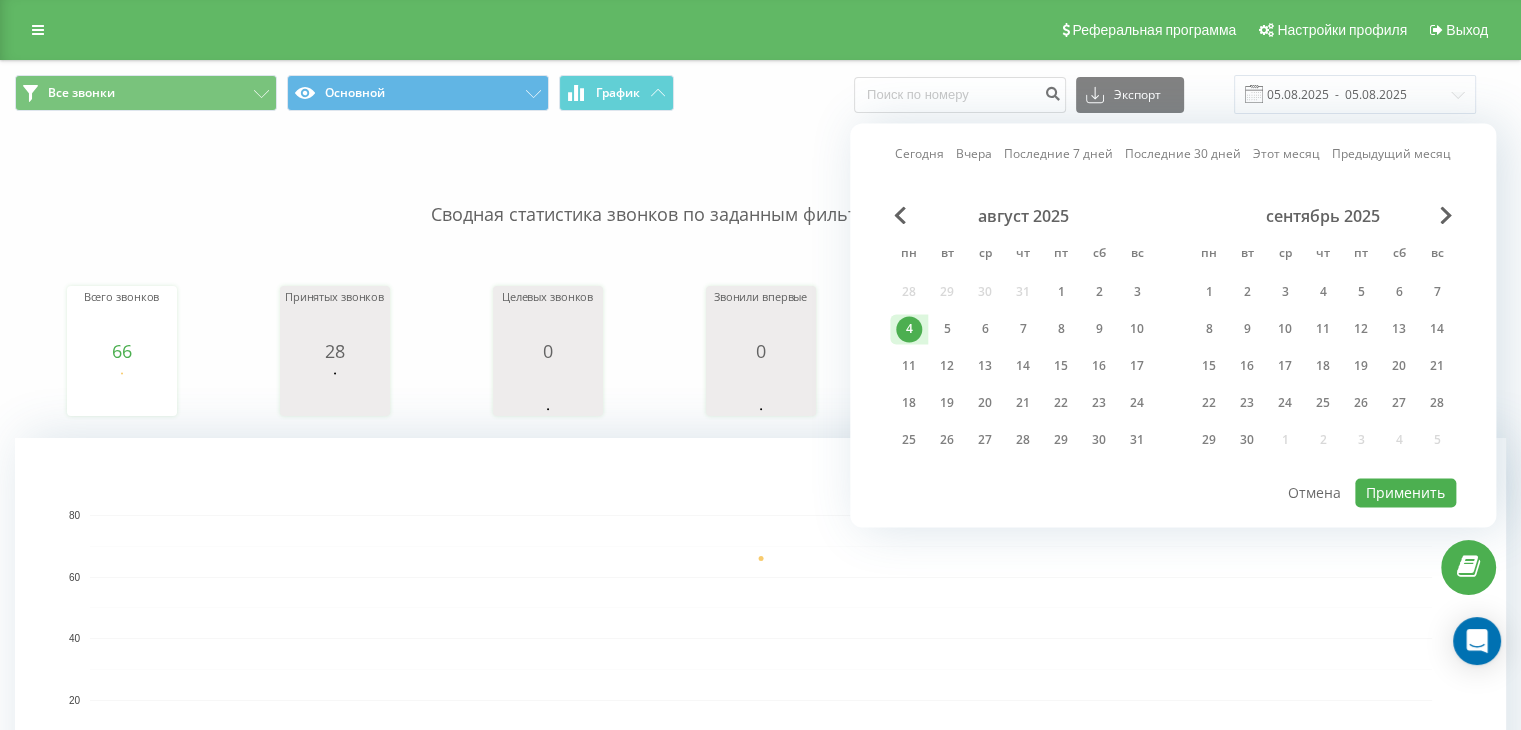 type on "04.08.2025  -  04.08.2025" 